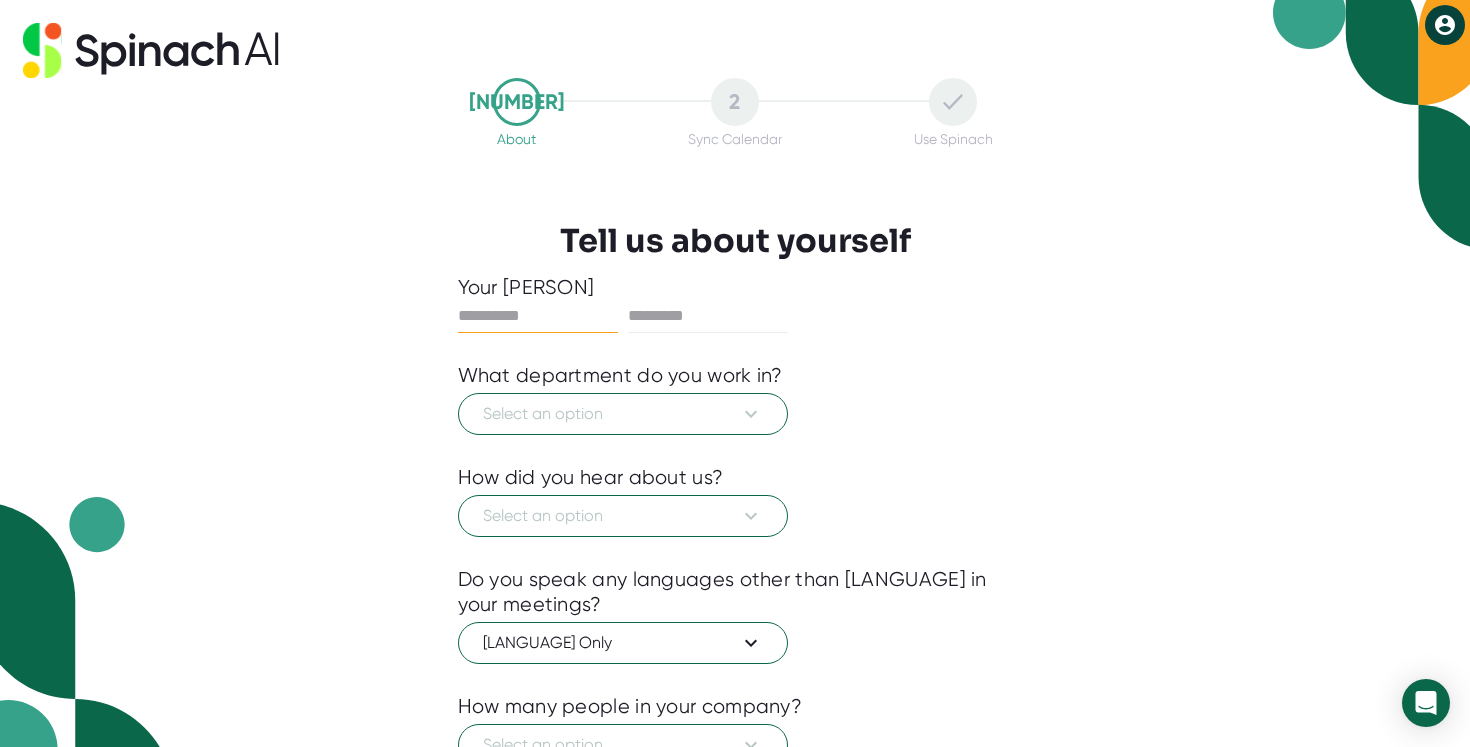 scroll, scrollTop: 0, scrollLeft: 0, axis: both 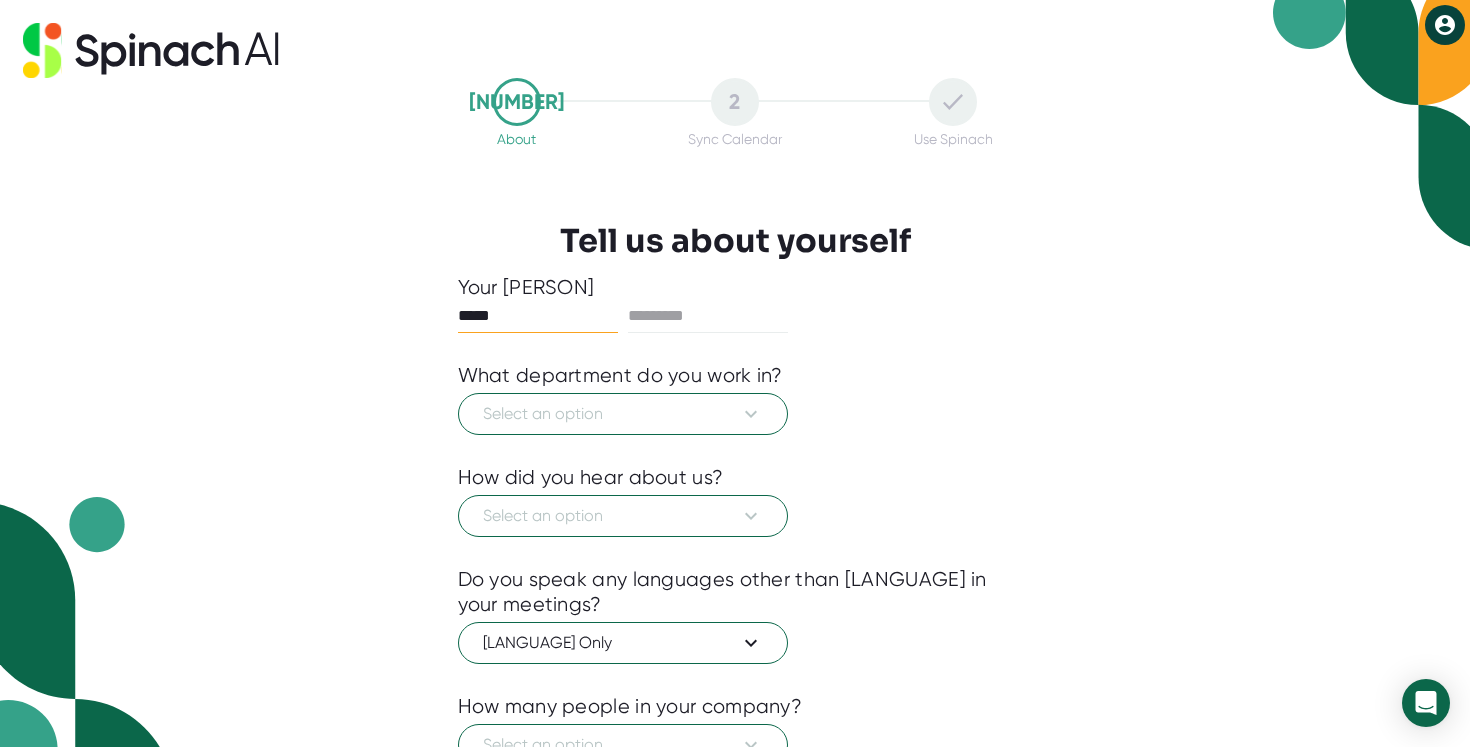 type on "*****" 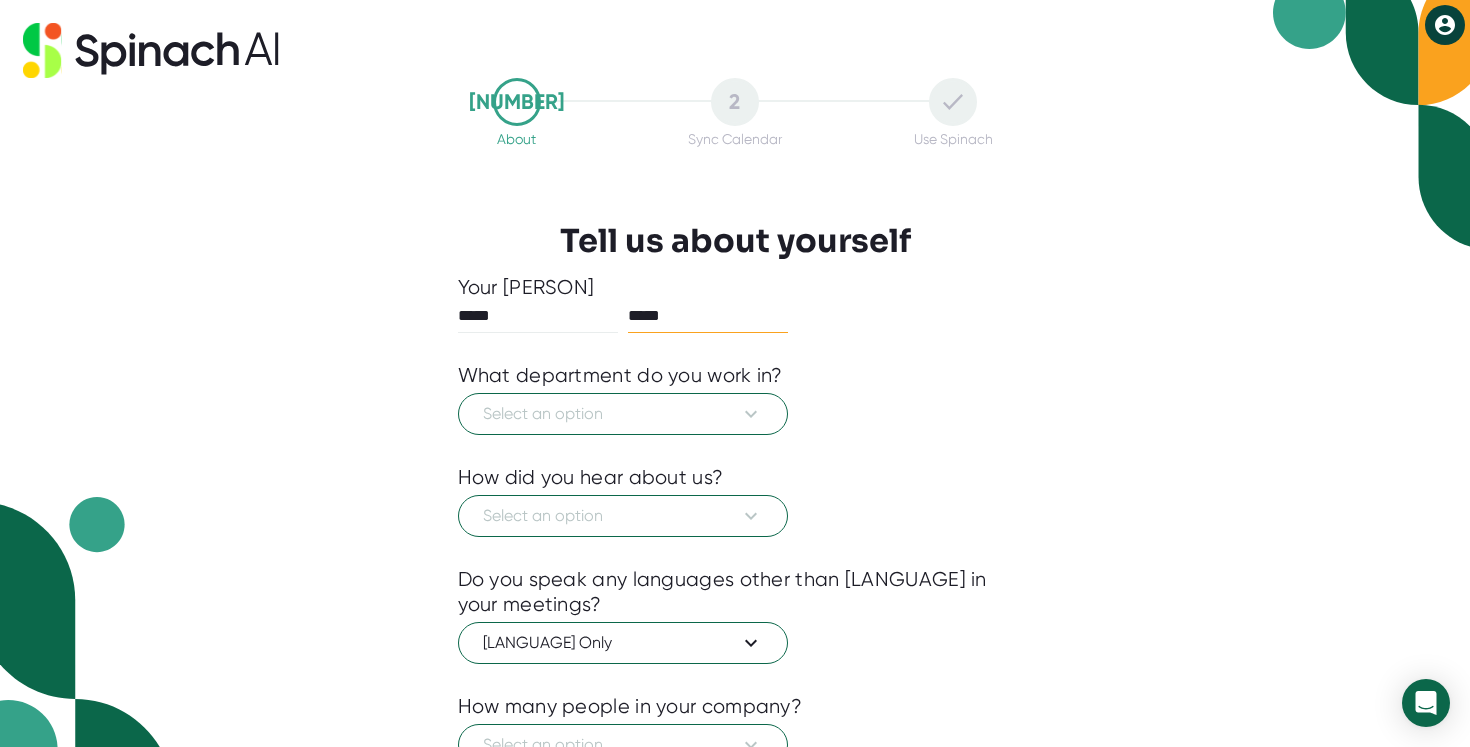 type on "*****" 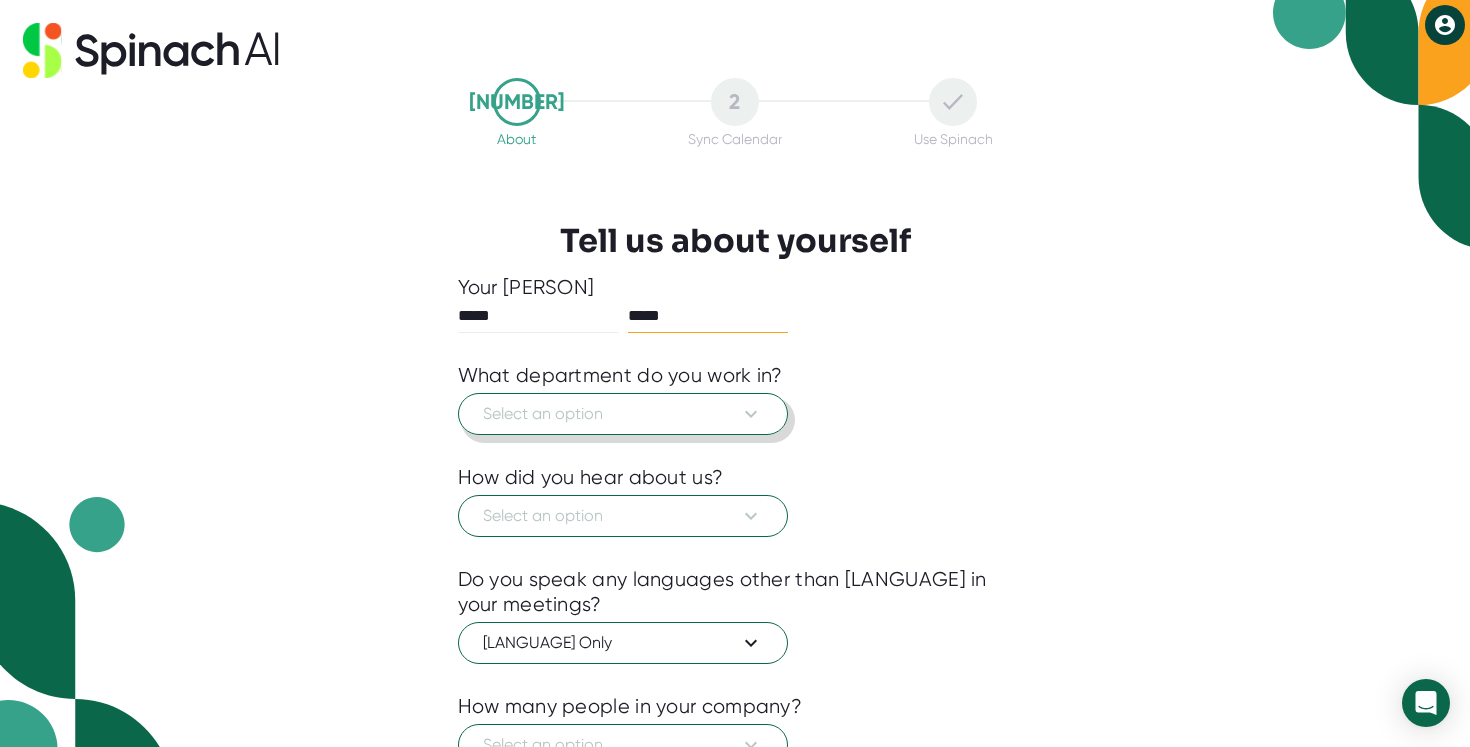 type 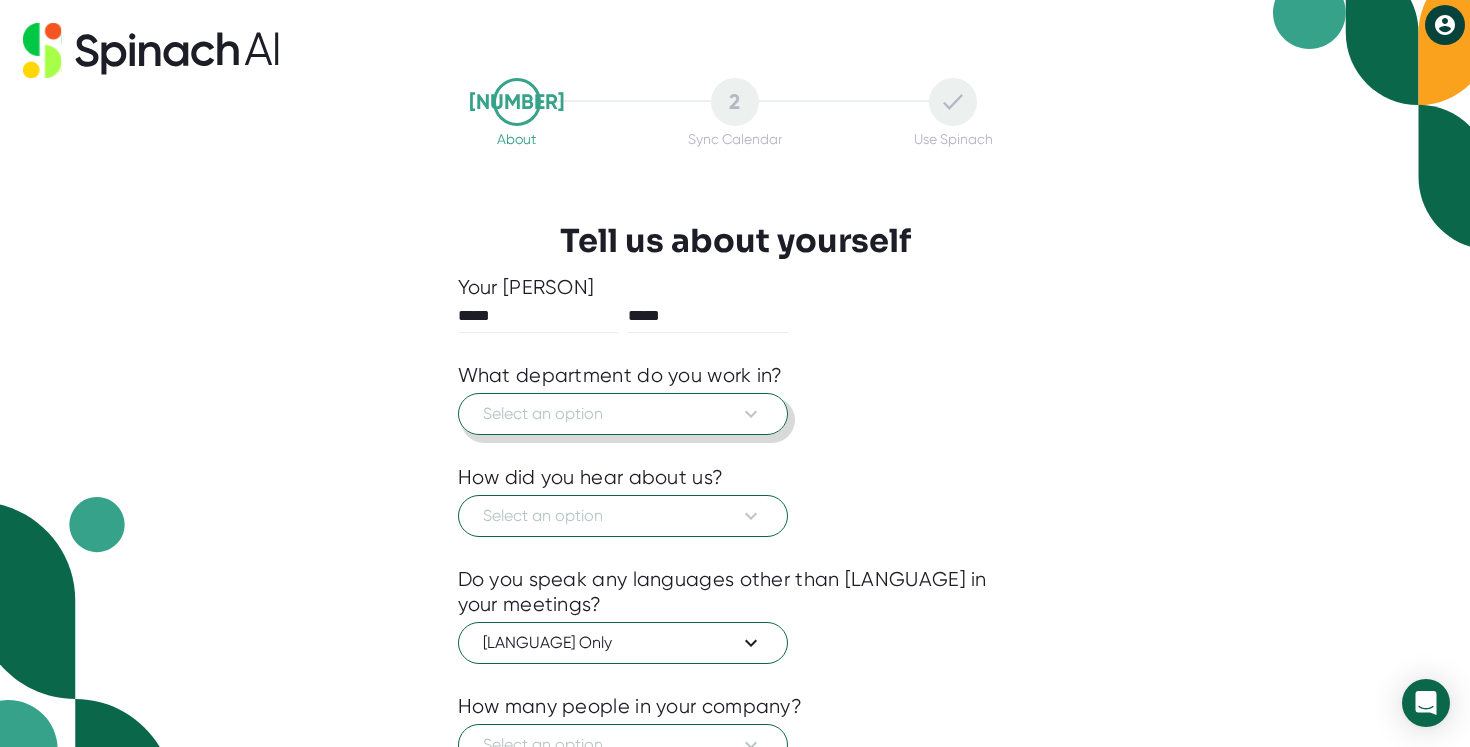 click at bounding box center (751, 414) 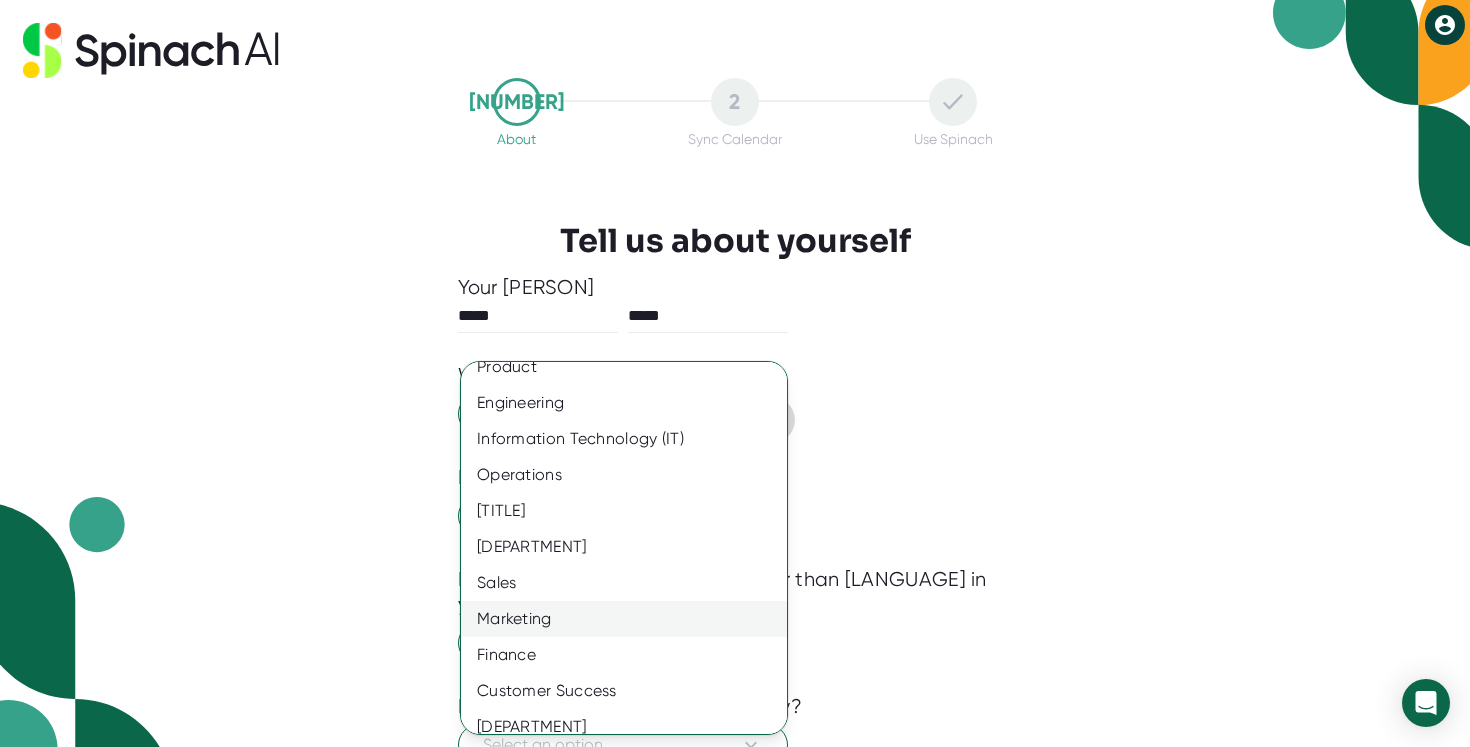 scroll, scrollTop: 0, scrollLeft: 0, axis: both 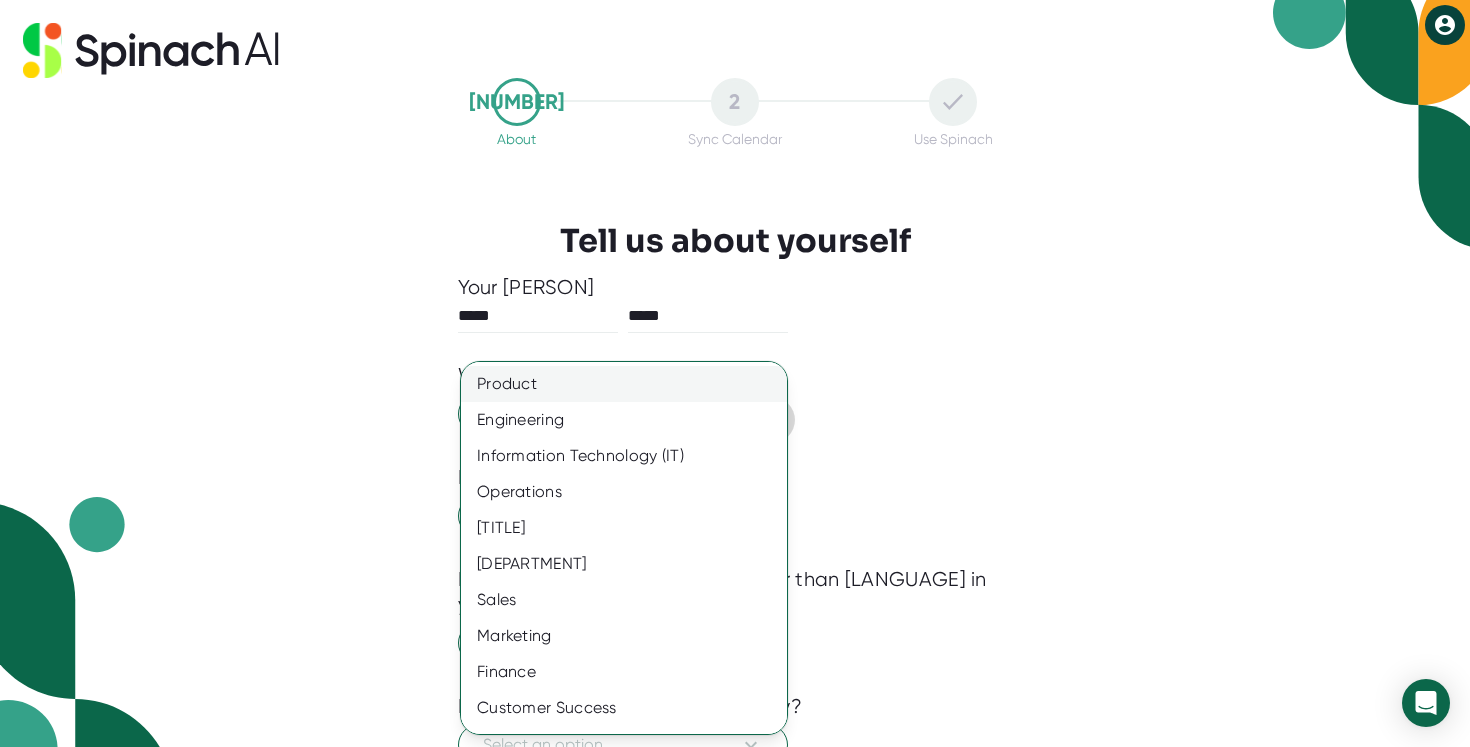 click on "Product" at bounding box center [624, 384] 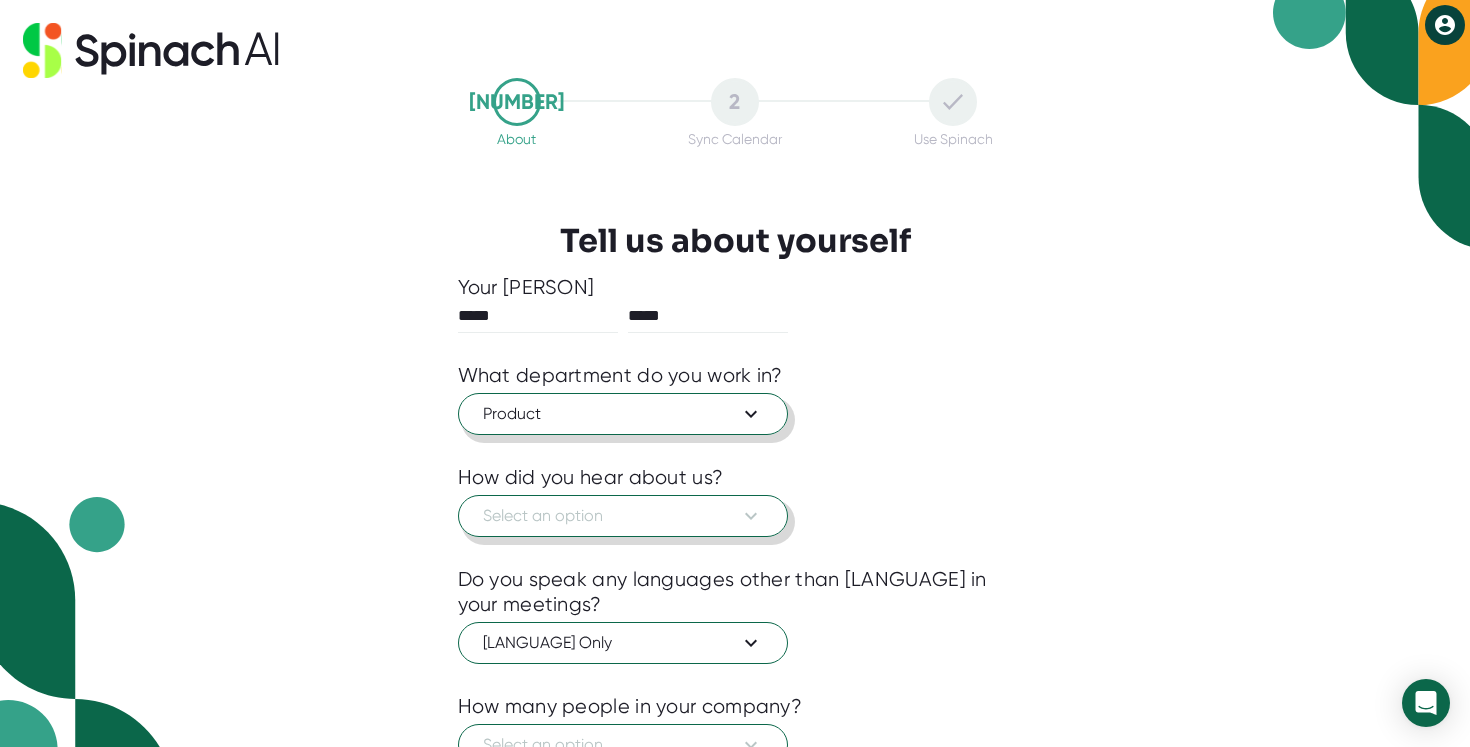 click on "Select an option" at bounding box center (623, 516) 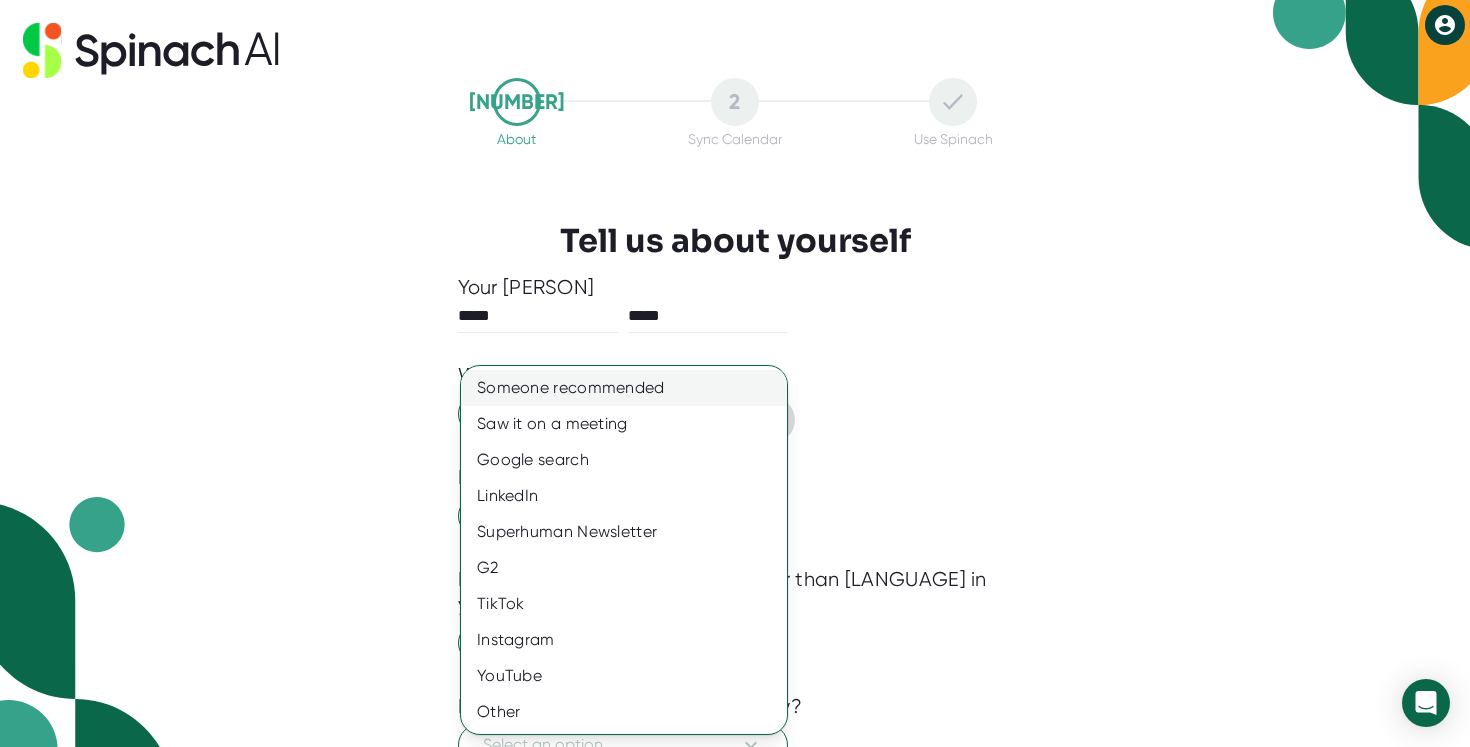 click on "Someone recommended" at bounding box center [624, 388] 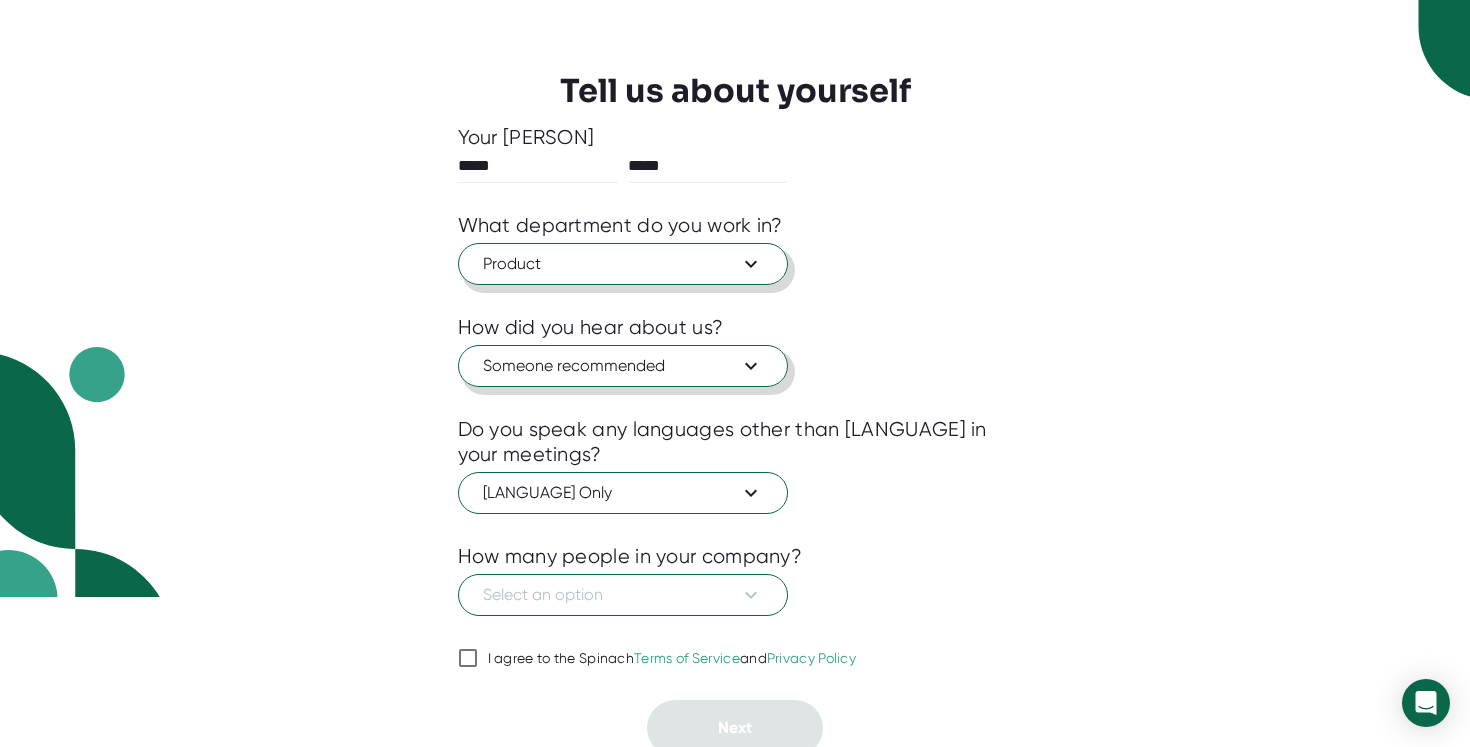 scroll, scrollTop: 160, scrollLeft: 0, axis: vertical 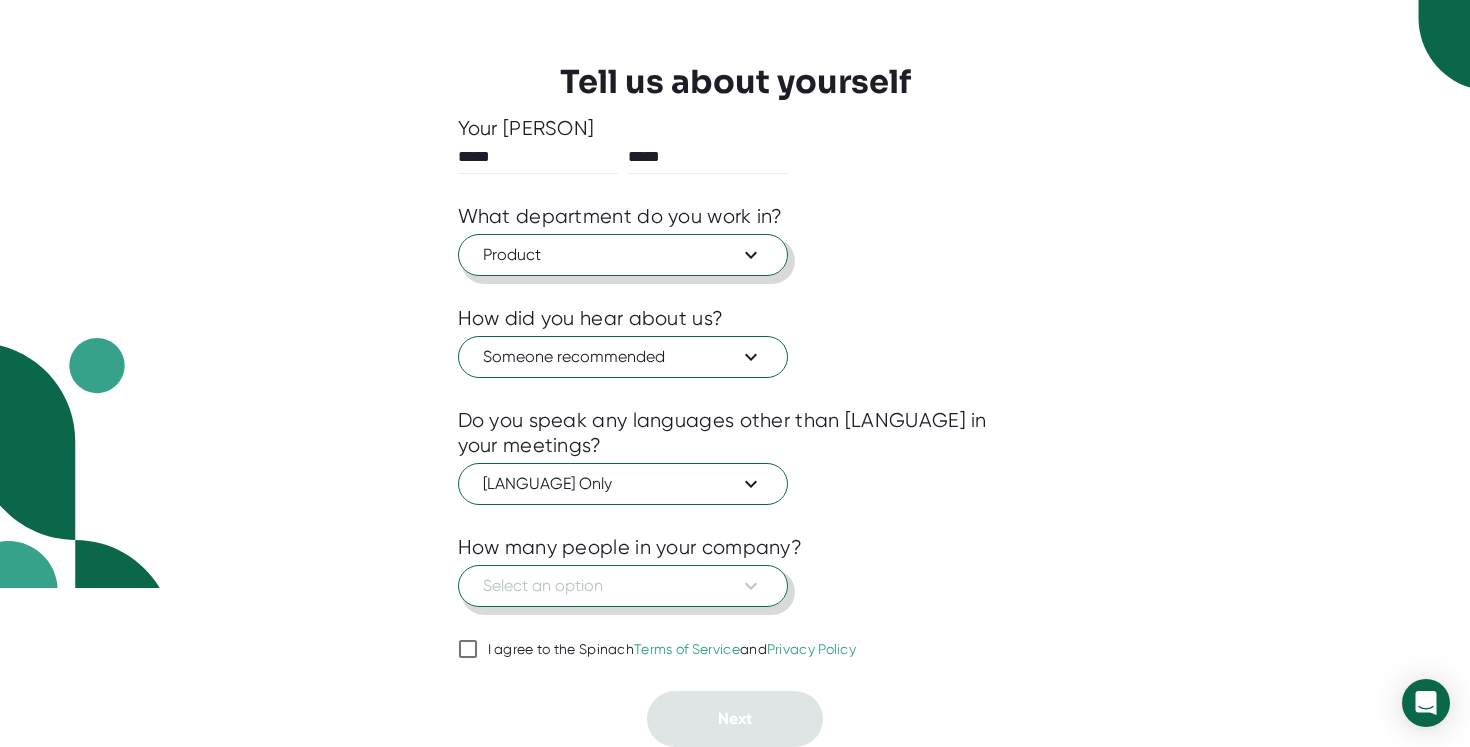click on "Select an option" at bounding box center [623, 586] 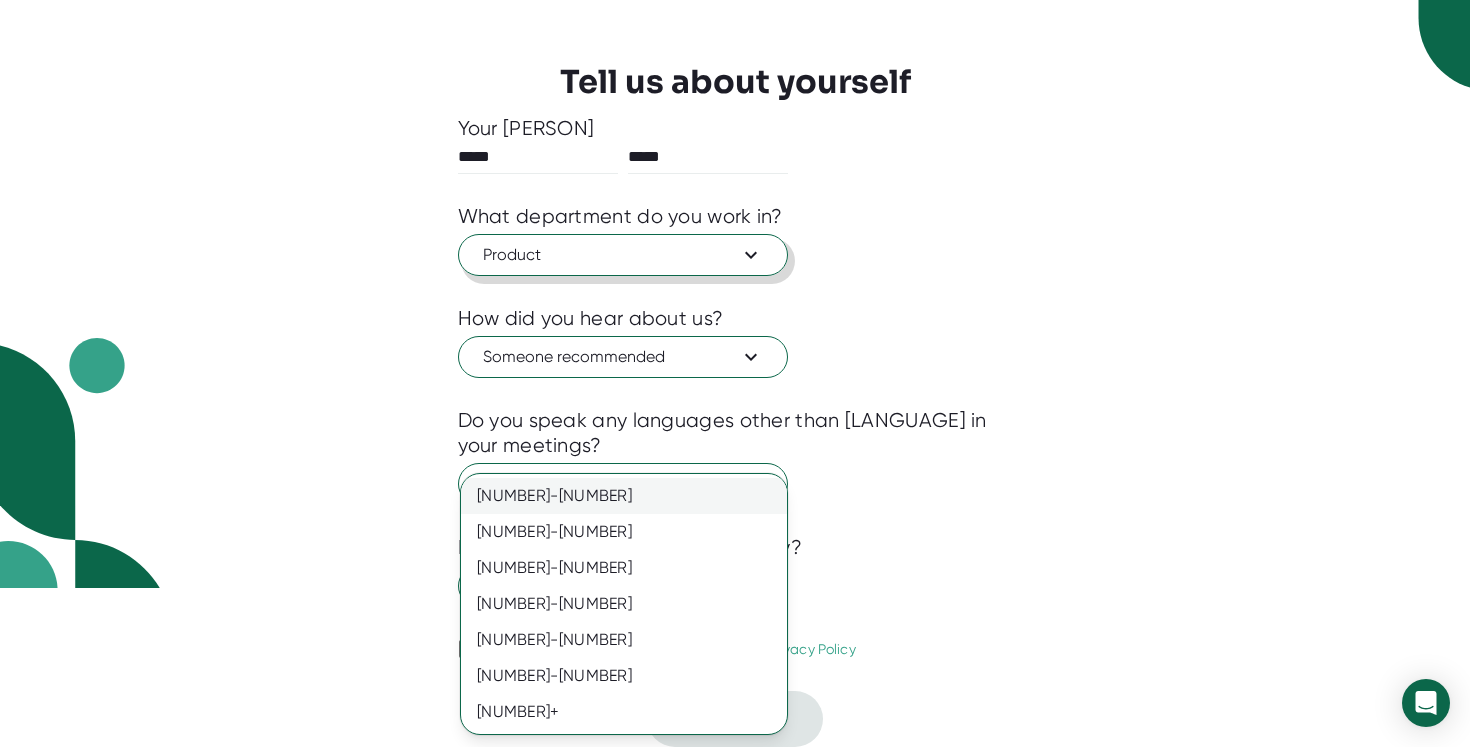 click on "[NUMBER]-[NUMBER]" at bounding box center [624, 496] 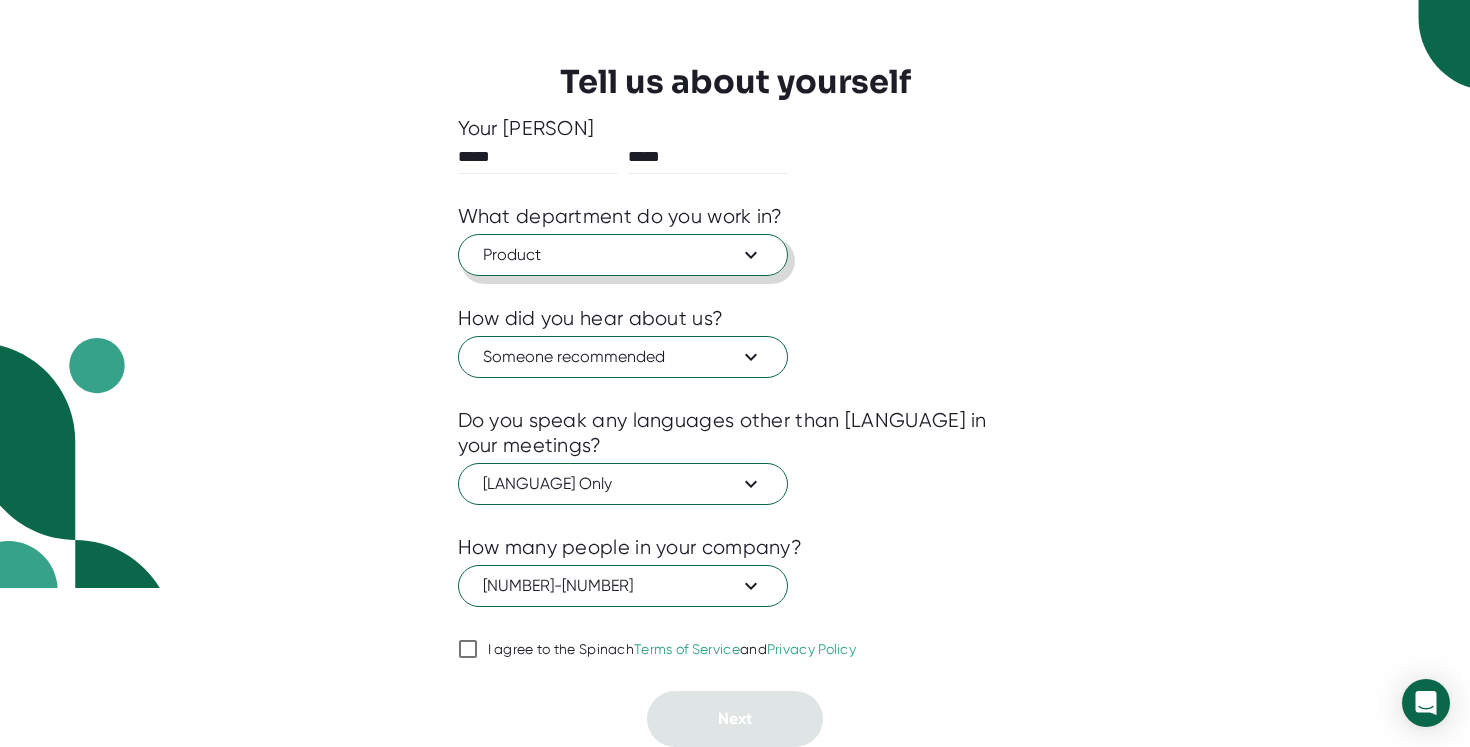 click on "I agree to the Spinach Terms of Service and Privacy Policy" at bounding box center [468, 649] 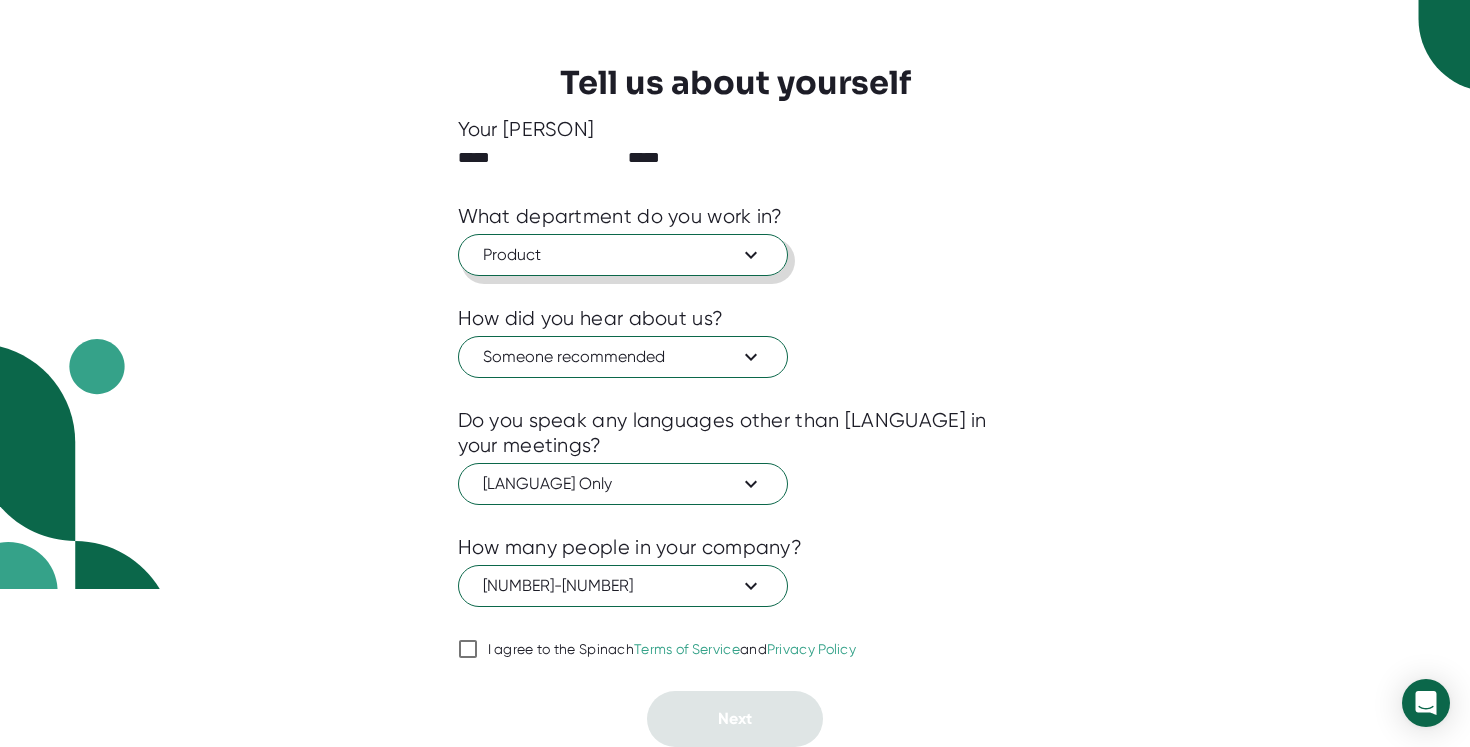 checkbox on "true" 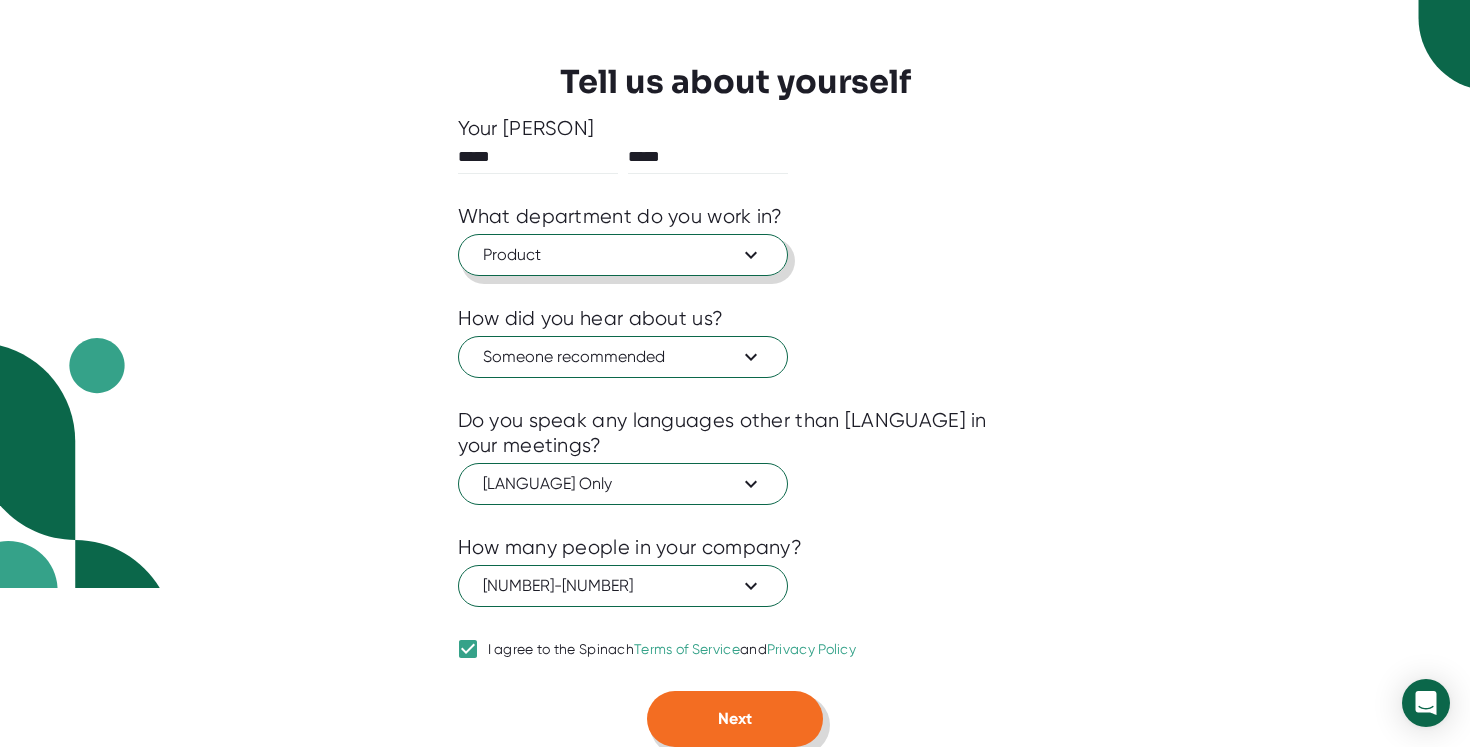 click on "Next" at bounding box center [735, 718] 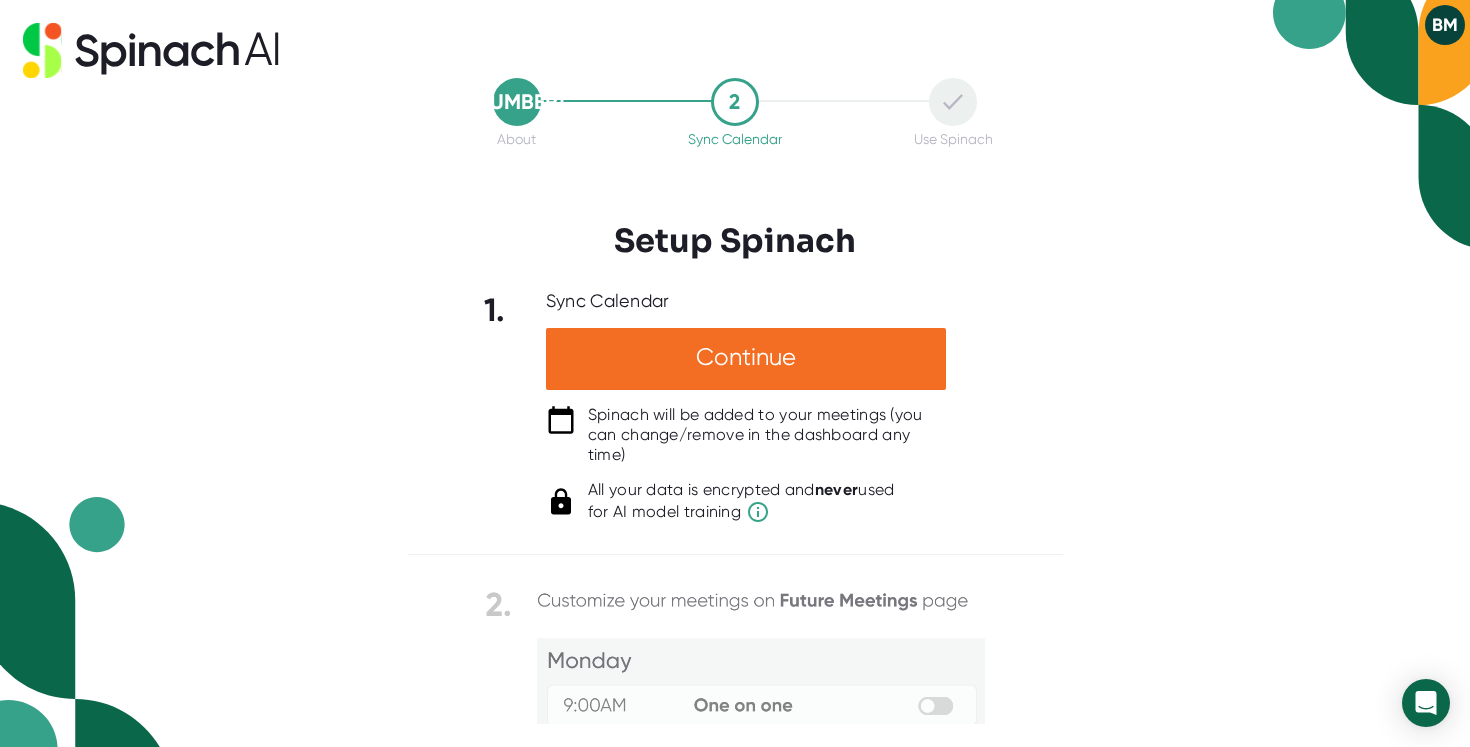 scroll, scrollTop: 0, scrollLeft: 0, axis: both 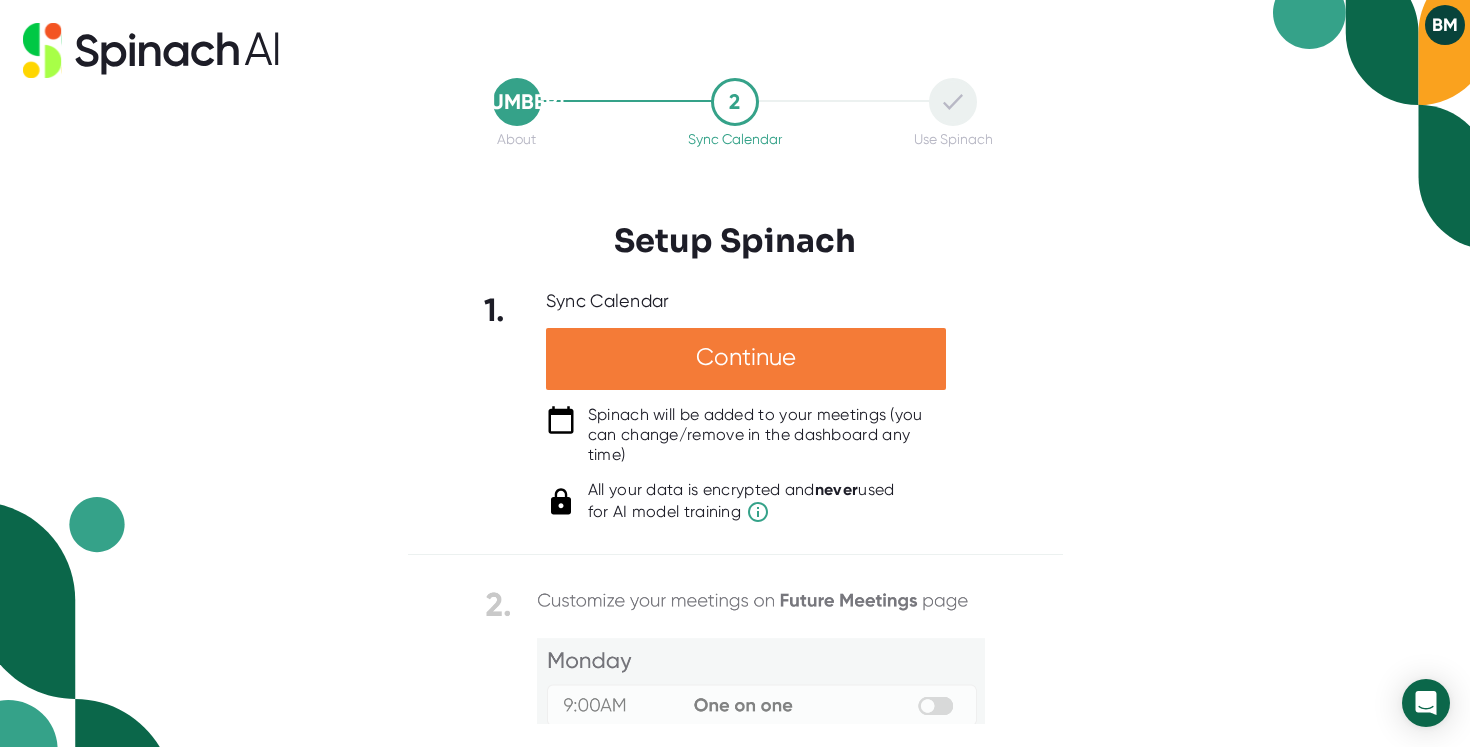 click on "Continue" at bounding box center (746, 359) 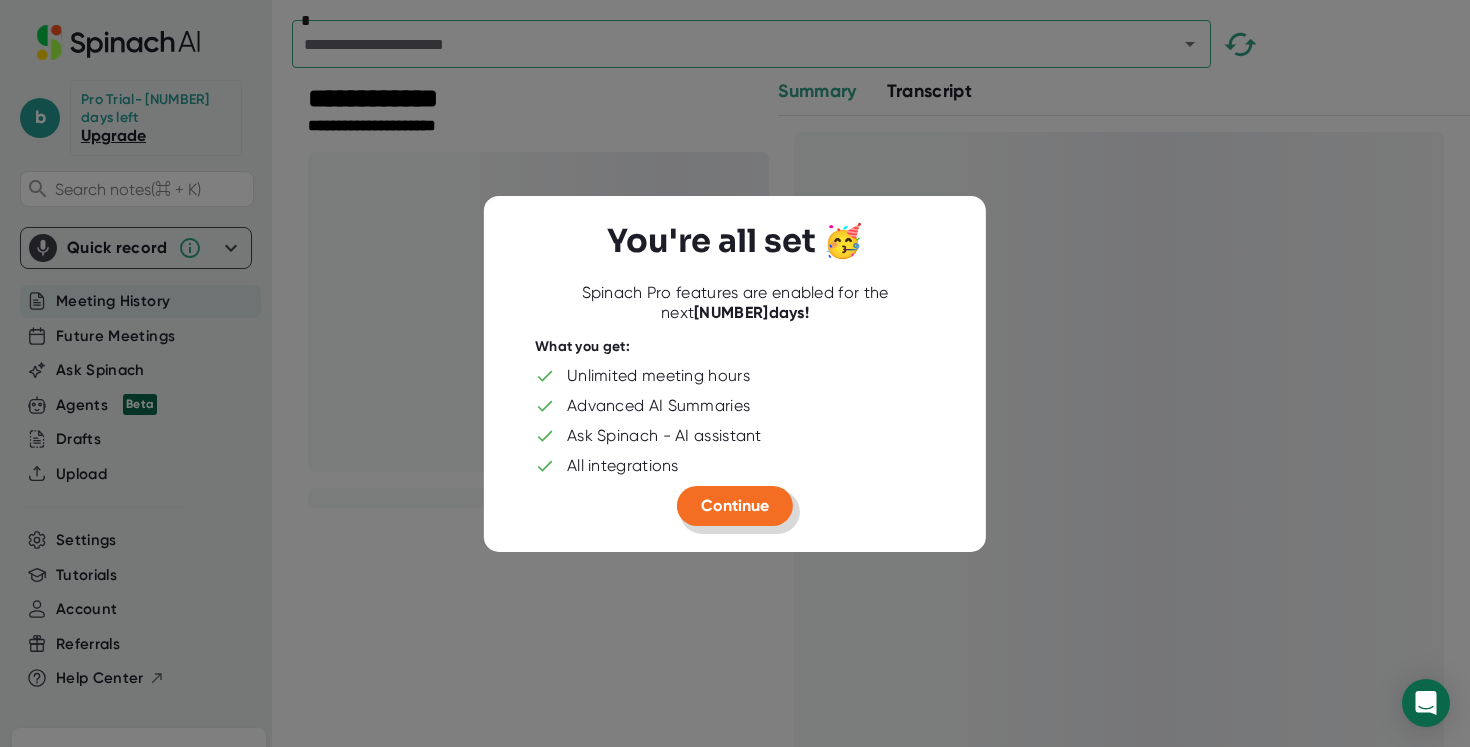 click on "Continue" at bounding box center [735, 504] 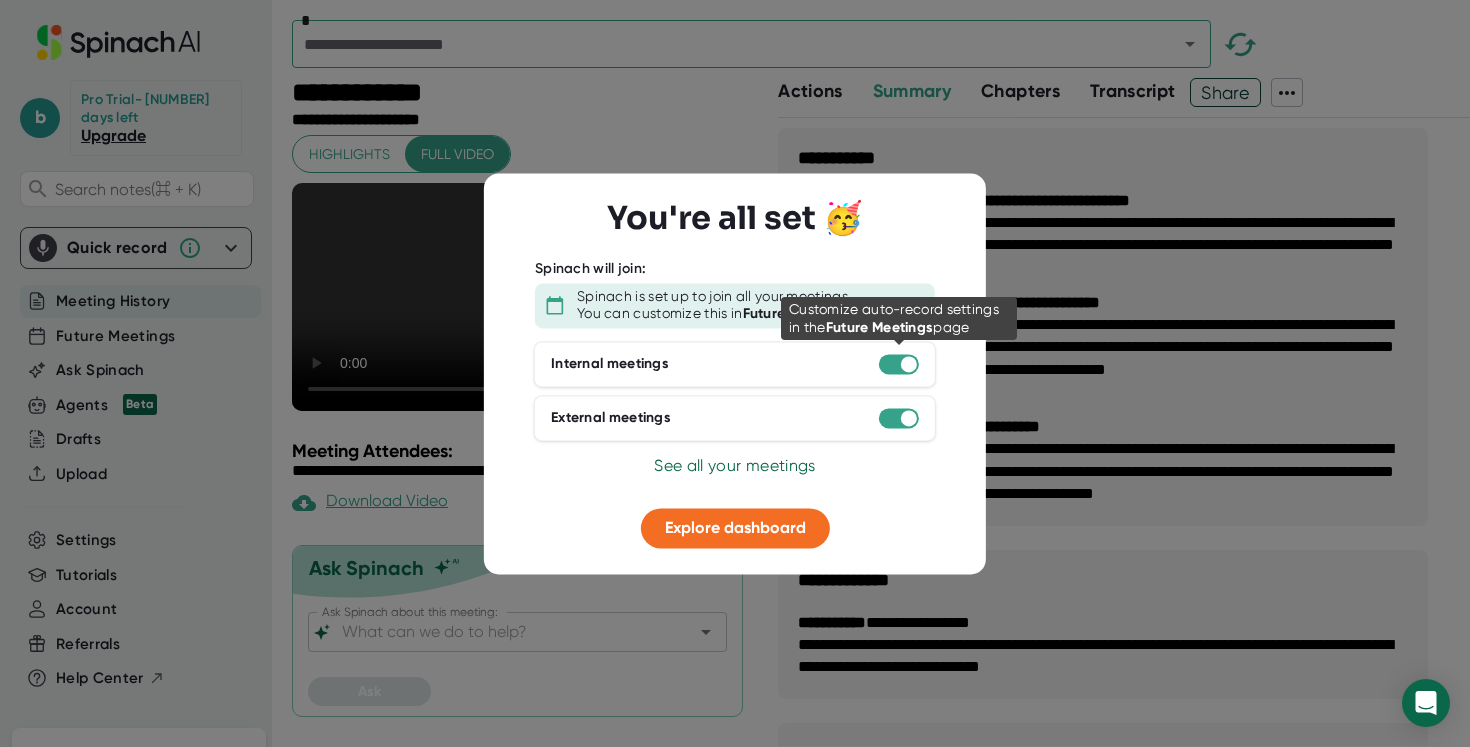 click at bounding box center (899, 364) 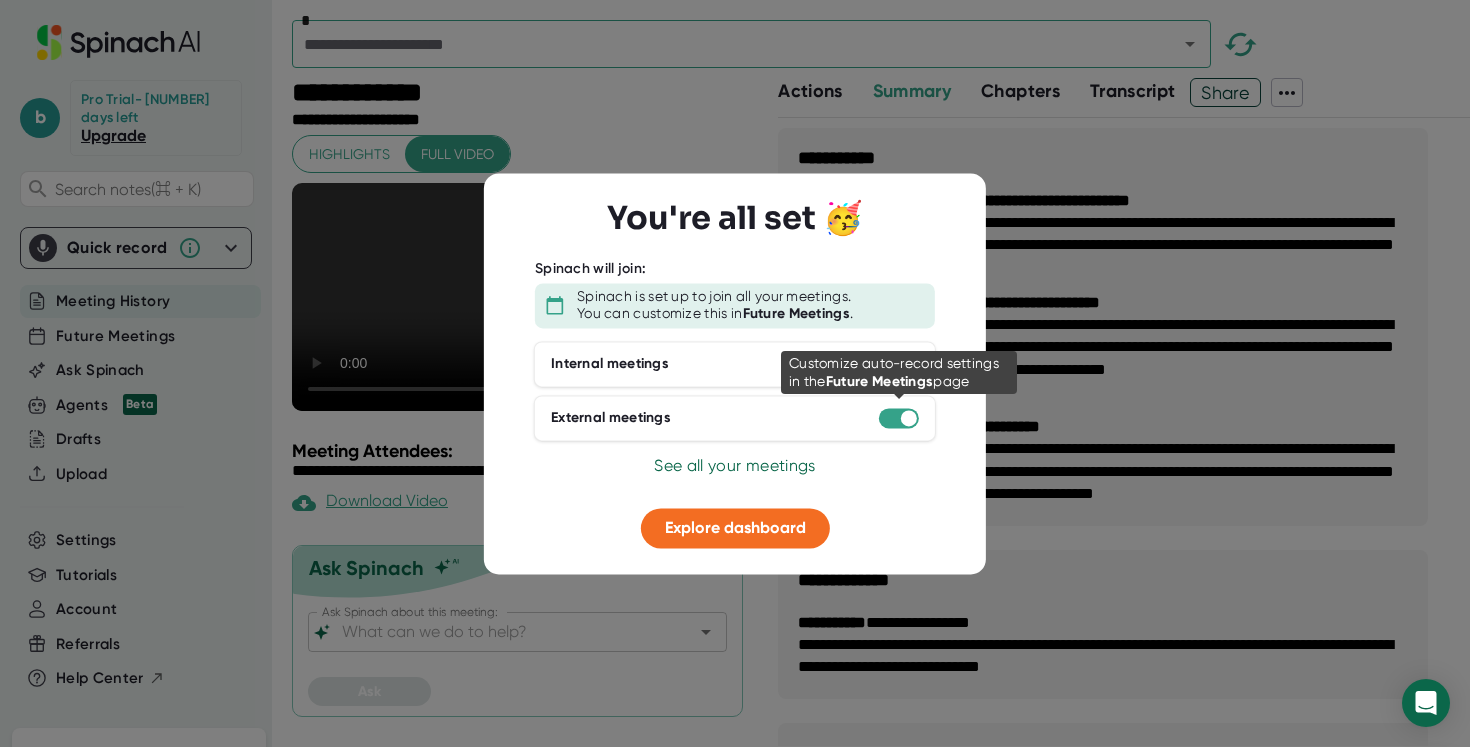 click at bounding box center (899, 418) 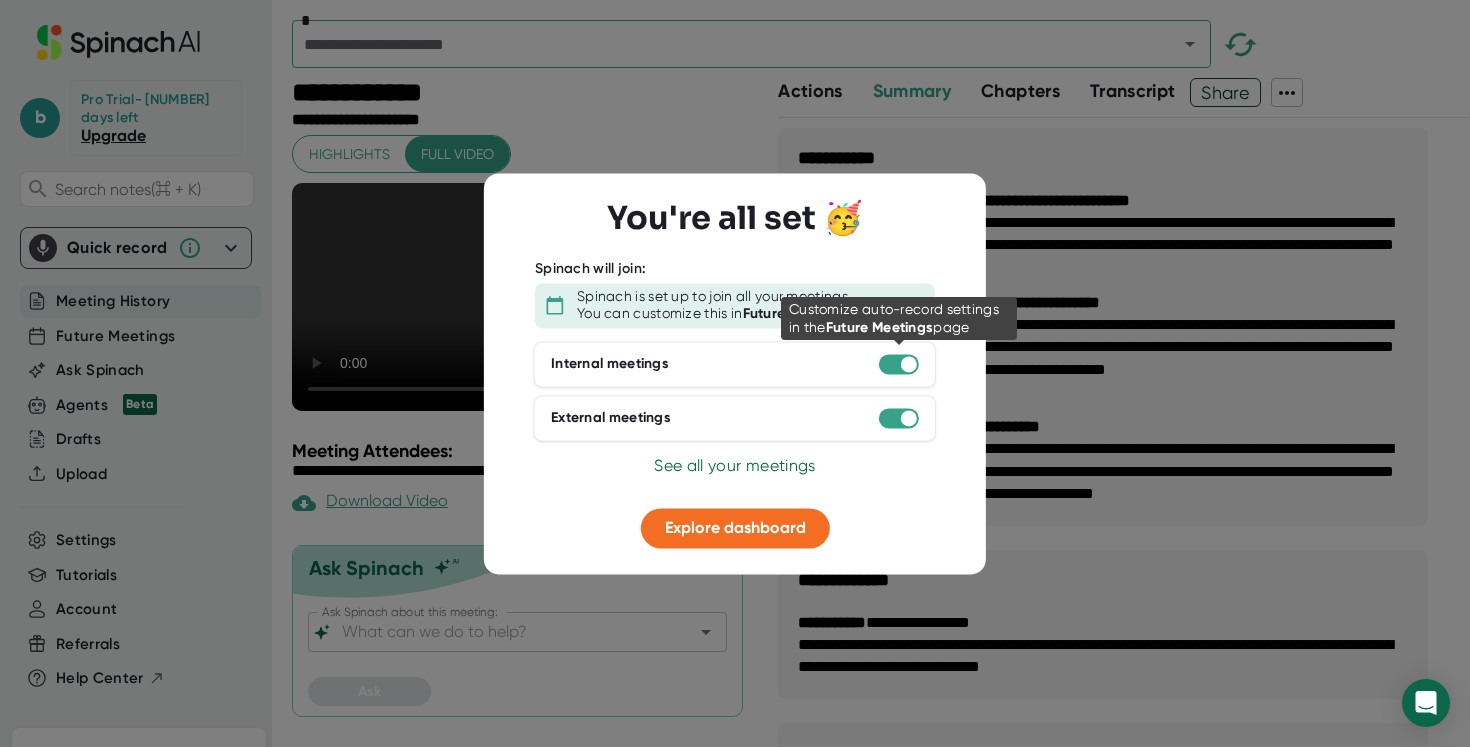 click at bounding box center [899, 364] 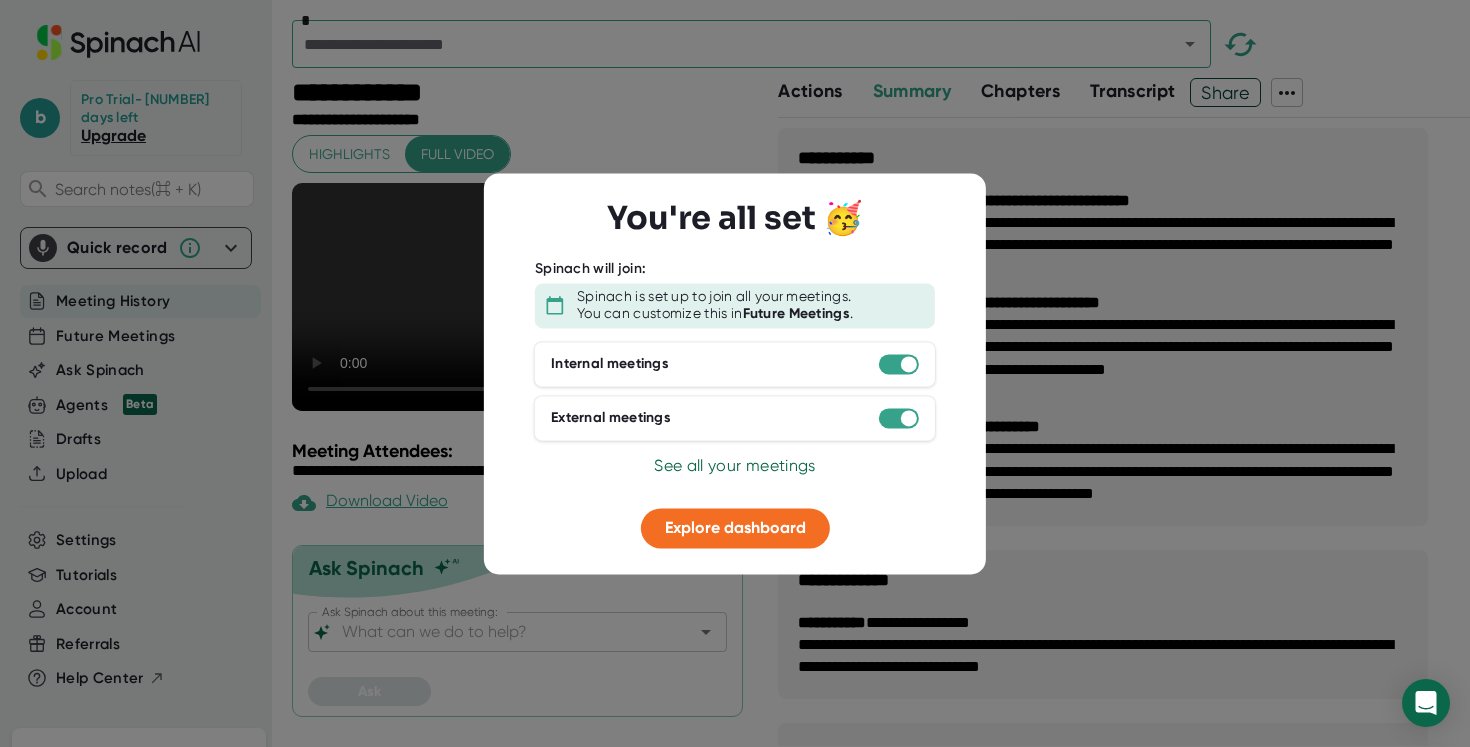 click at bounding box center (735, 493) 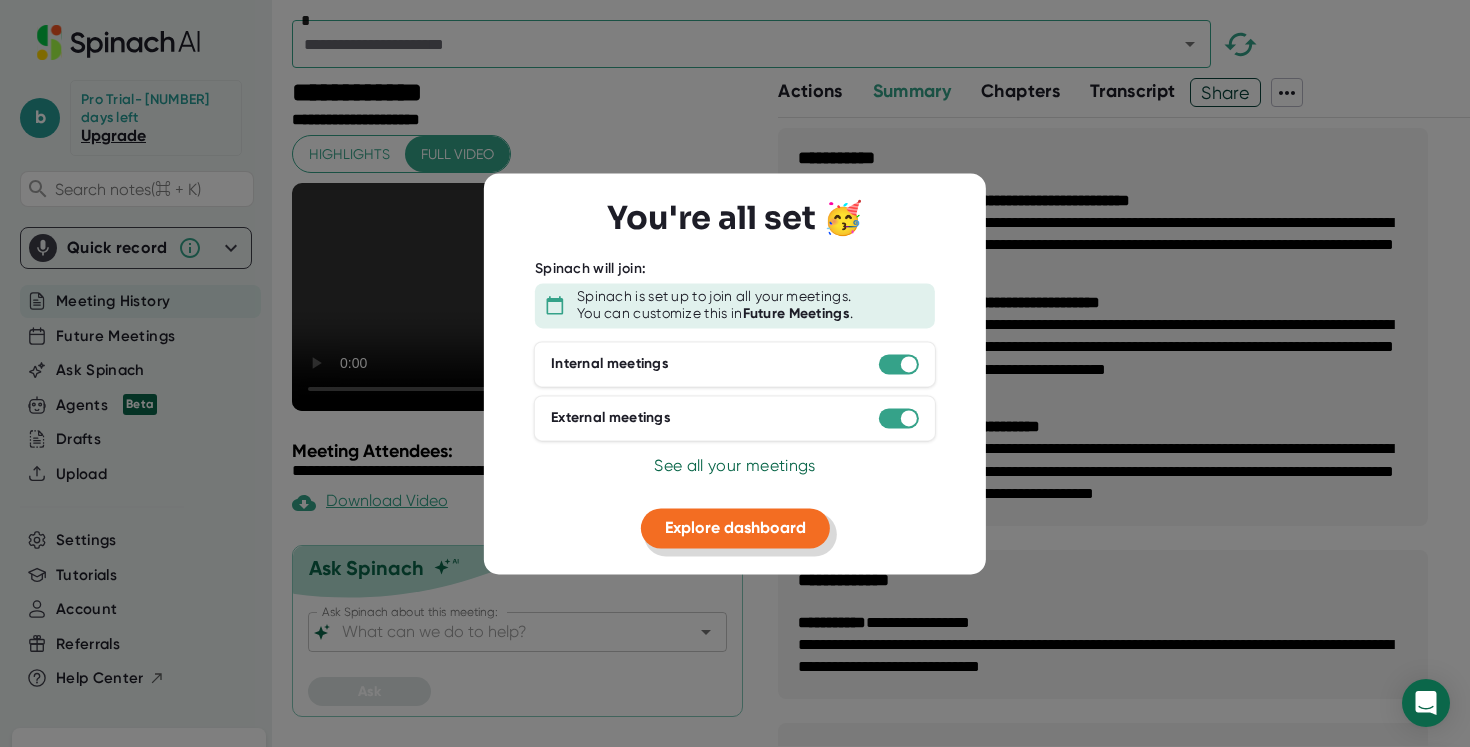 click on "Explore dashboard" at bounding box center [735, 527] 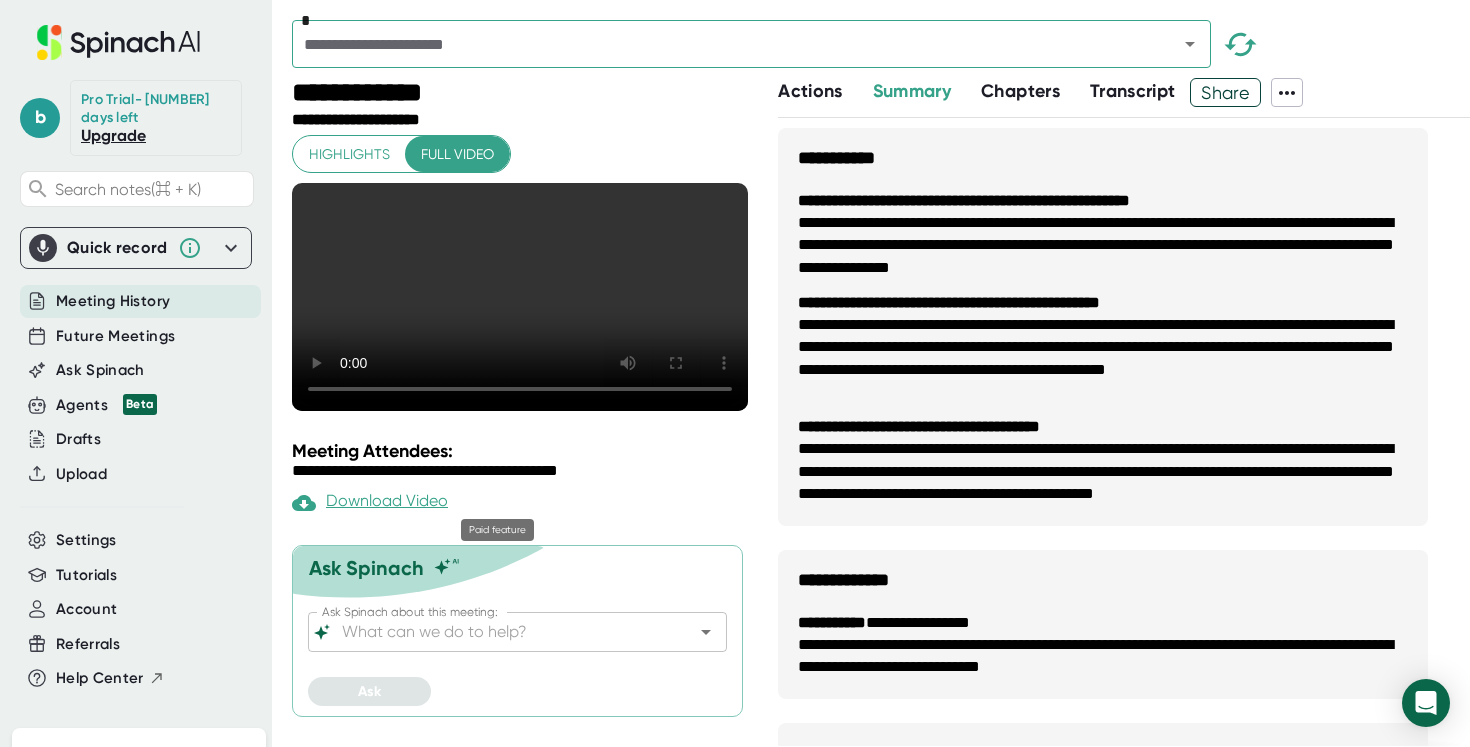 click on "Download Video" at bounding box center [370, 503] 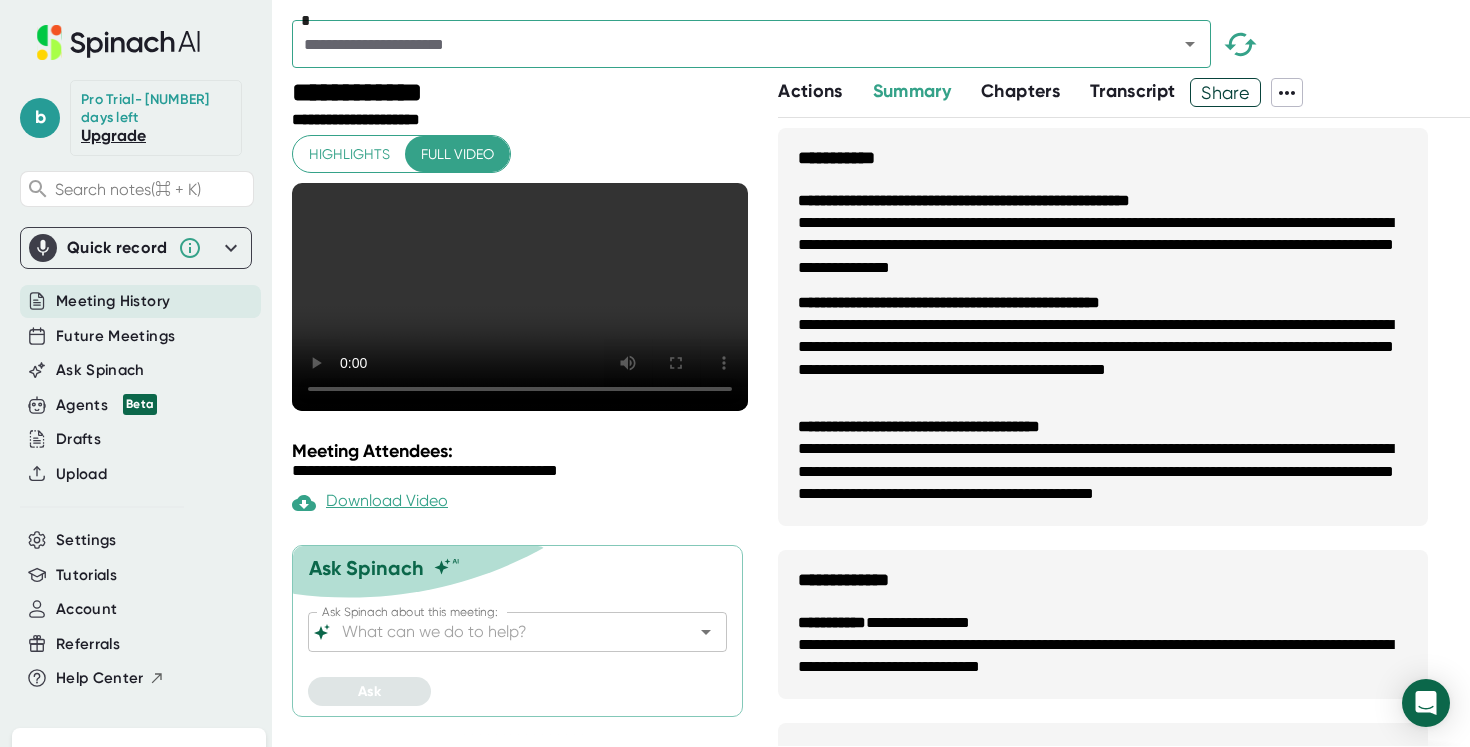 click on "Meeting History" at bounding box center (113, 301) 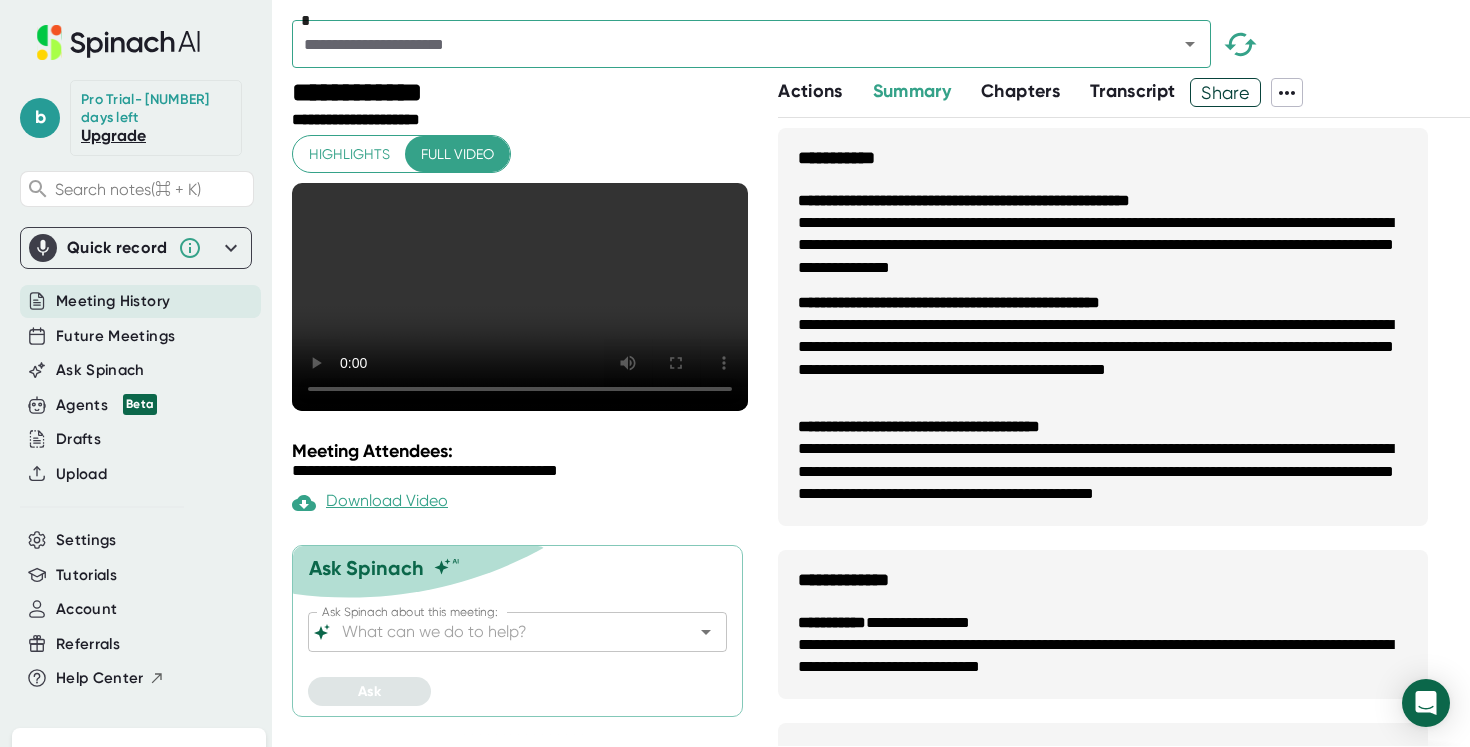 click on "Meeting History" at bounding box center (113, 301) 